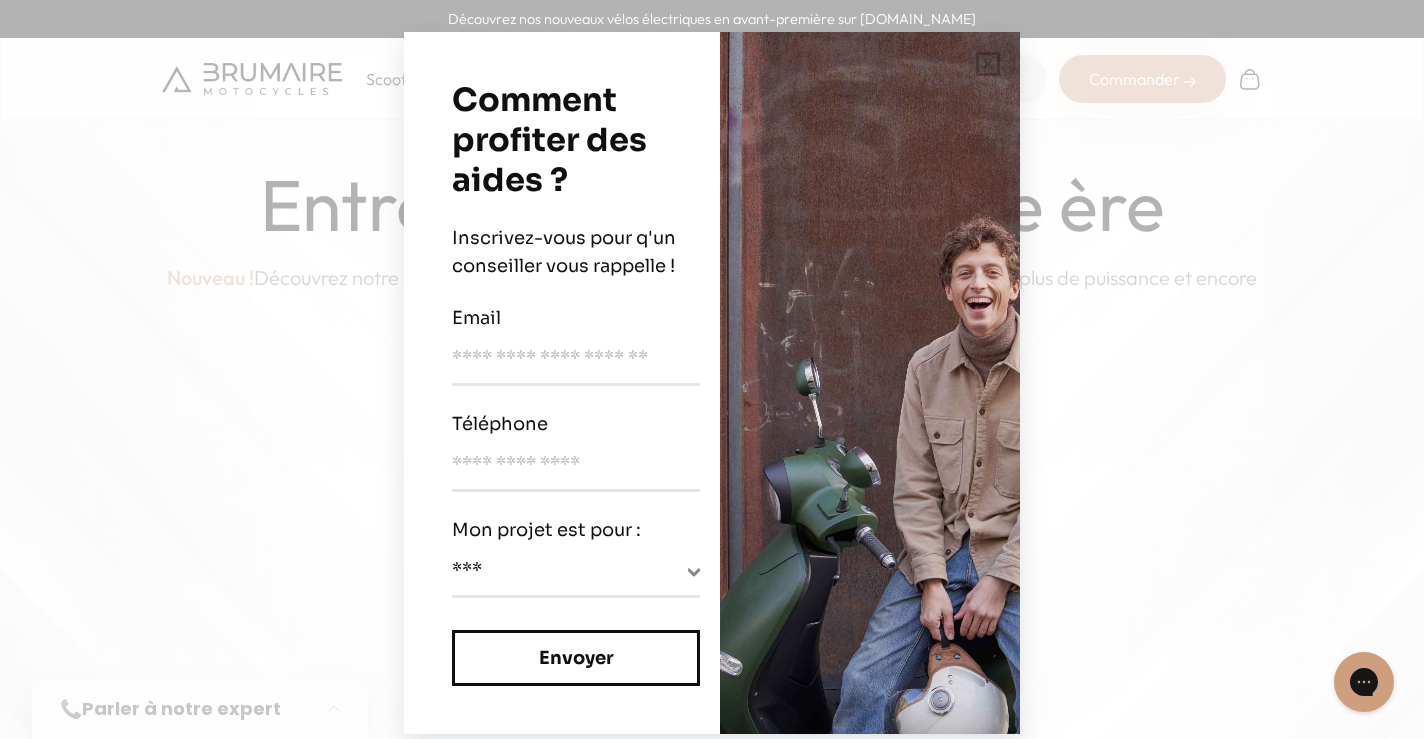 scroll, scrollTop: 0, scrollLeft: 0, axis: both 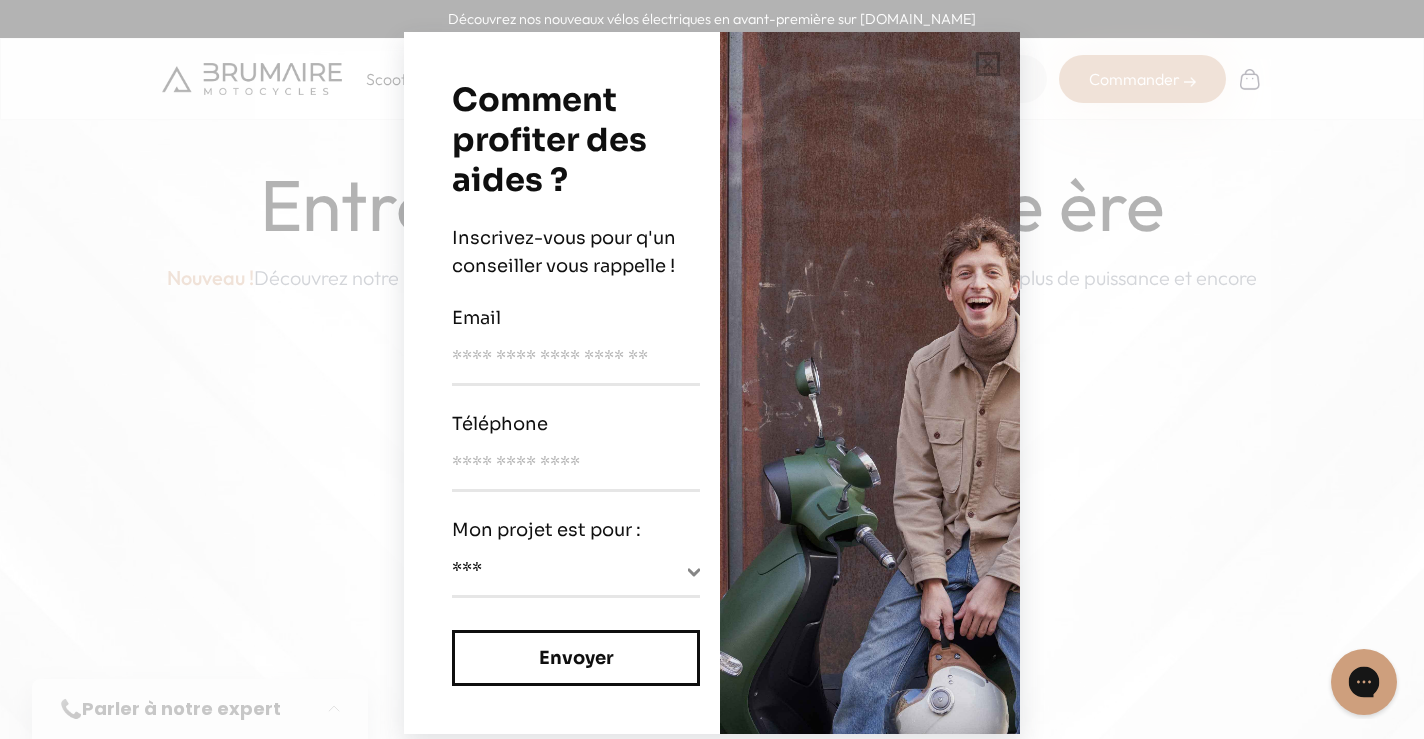 click at bounding box center [1364, 682] 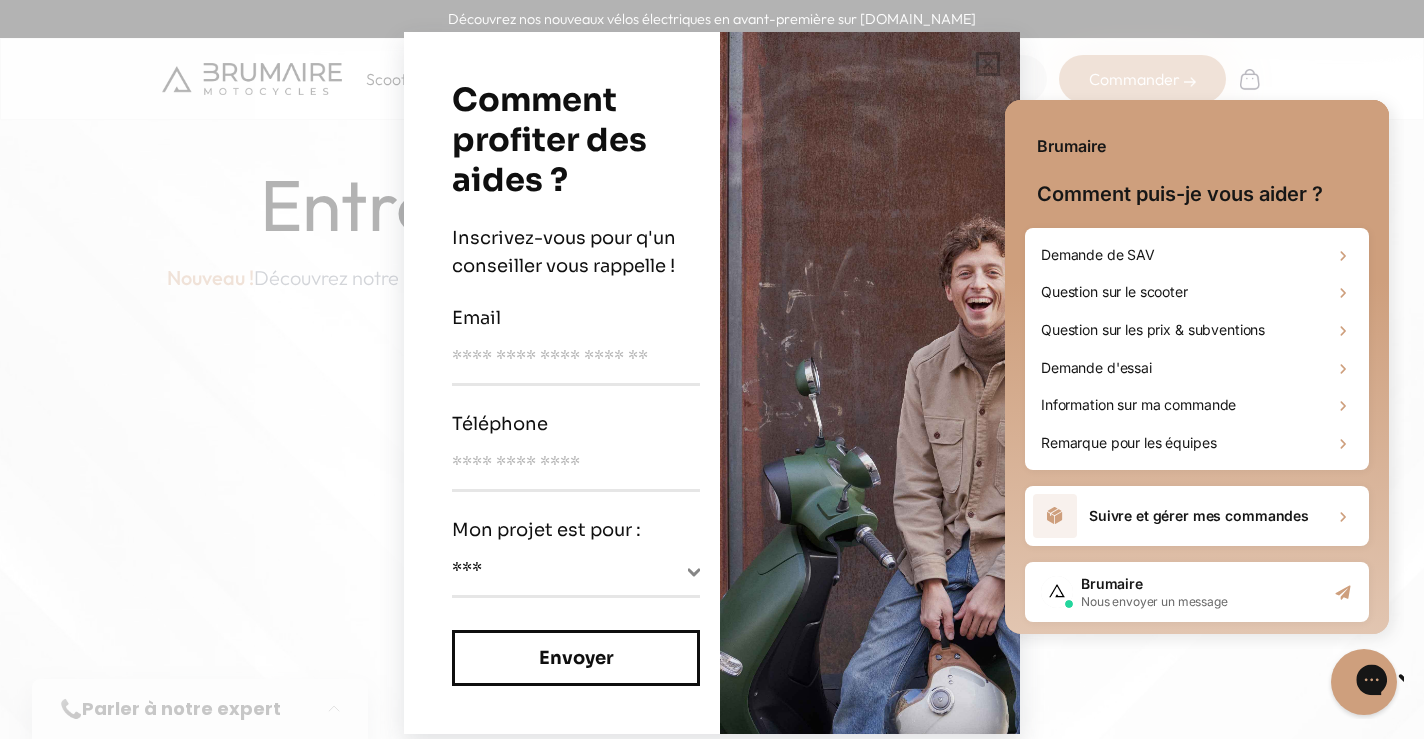 scroll, scrollTop: 0, scrollLeft: 0, axis: both 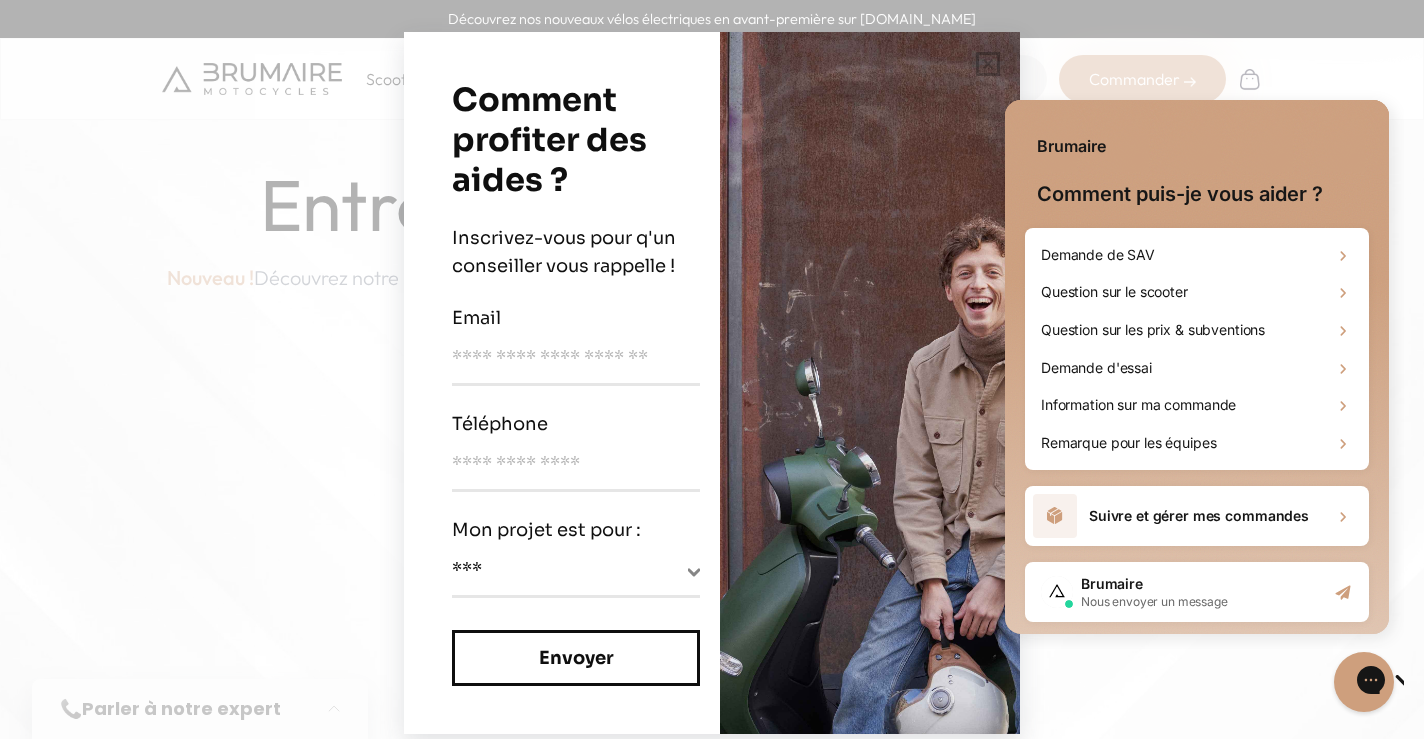click on "Découvrez nos nouveaux vélos électriques en avant-première sur cycles.brumaire.co
Scooter
Abonnement
Assistance
Réserver un essai
Commander
Nos produits" at bounding box center [712, 369] 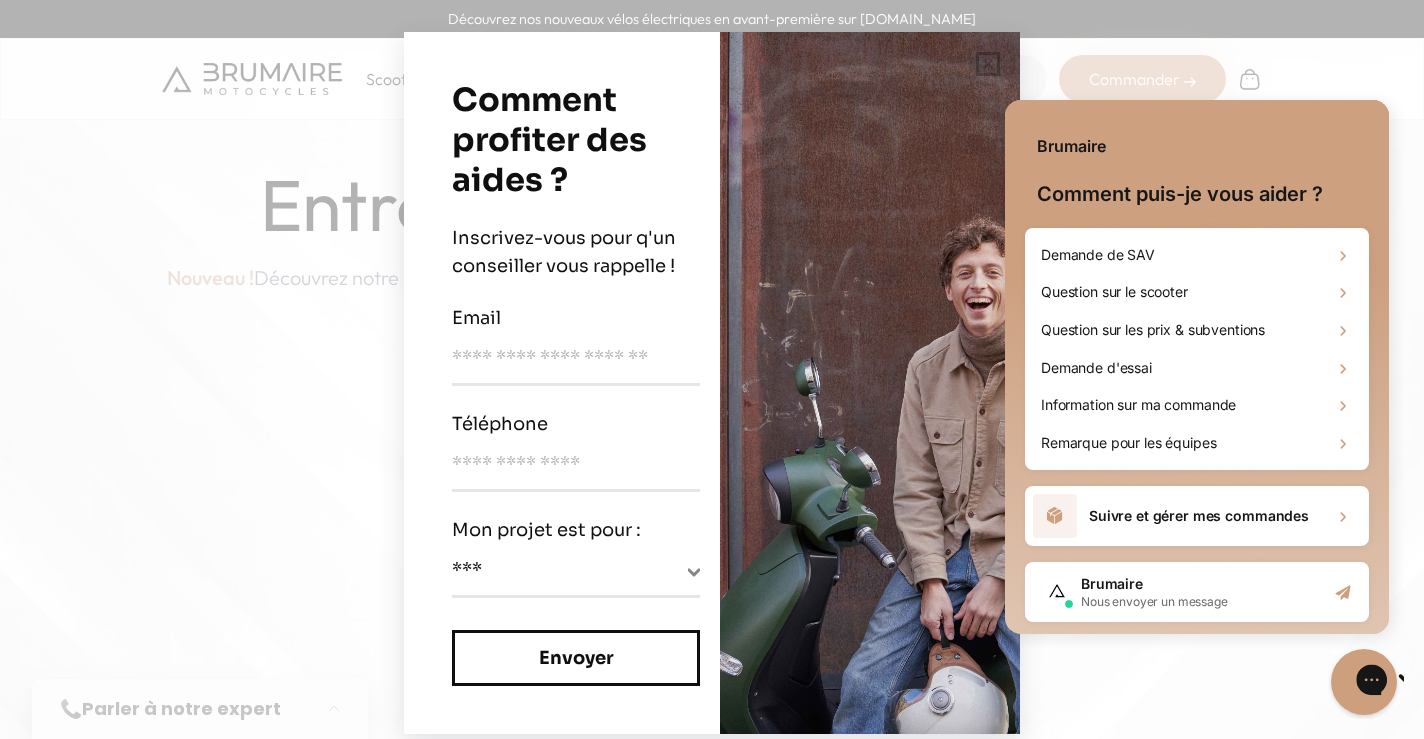 click at bounding box center [1442, 682] 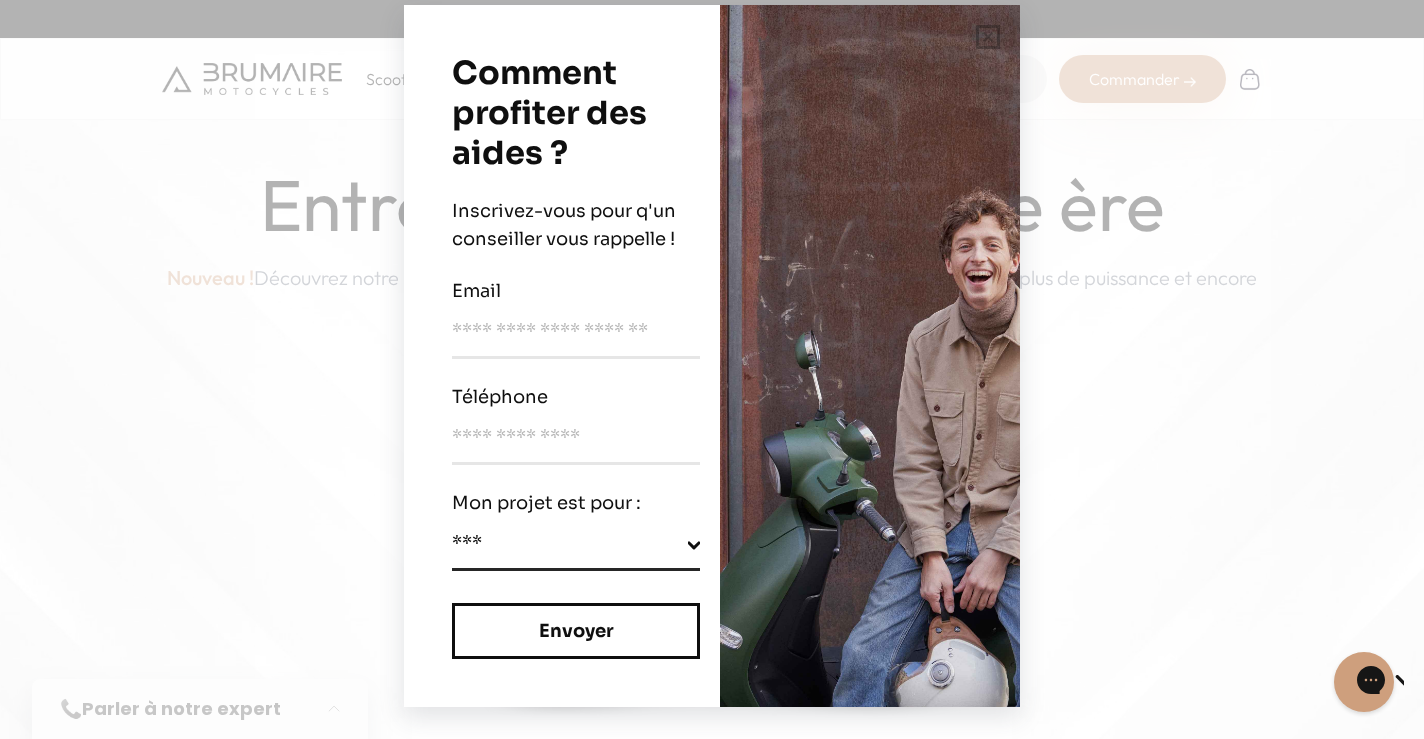scroll, scrollTop: 27, scrollLeft: 0, axis: vertical 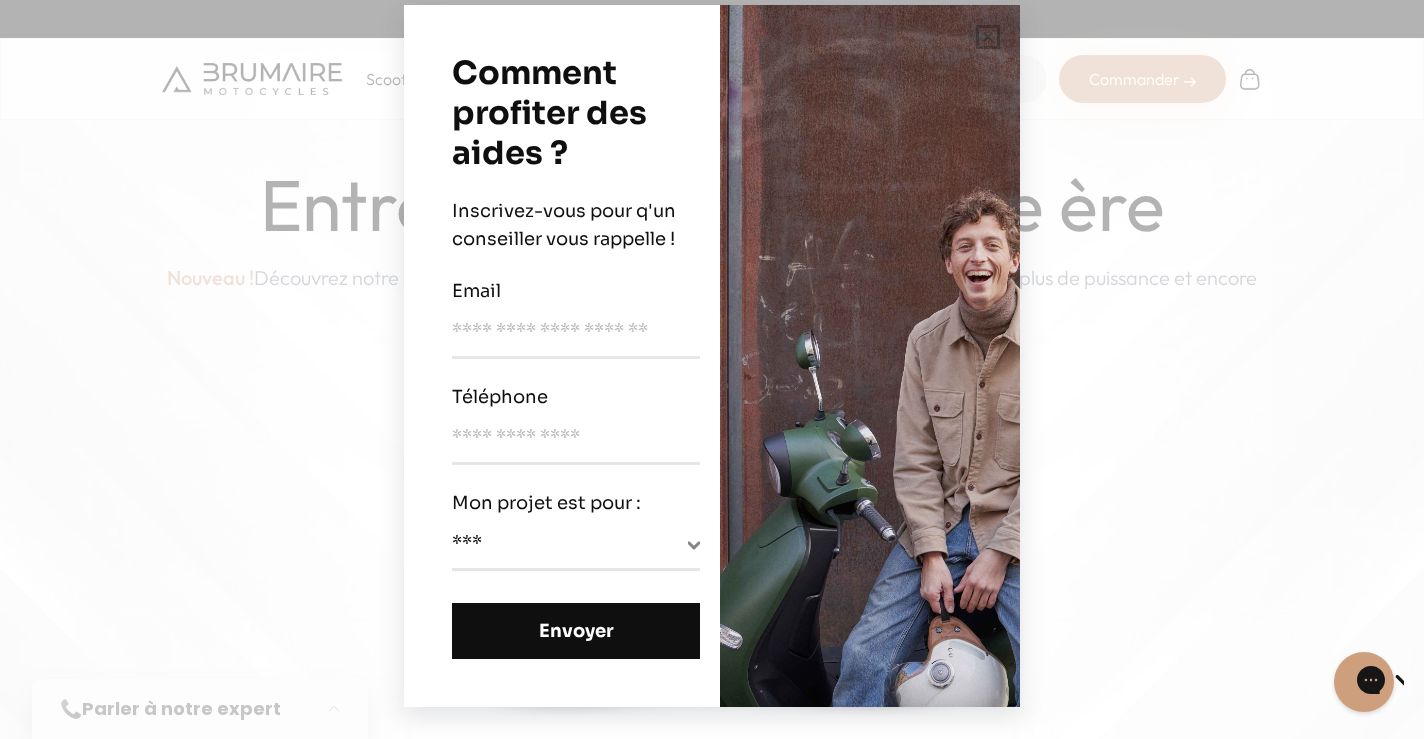 click on "Envoyer" at bounding box center [576, 631] 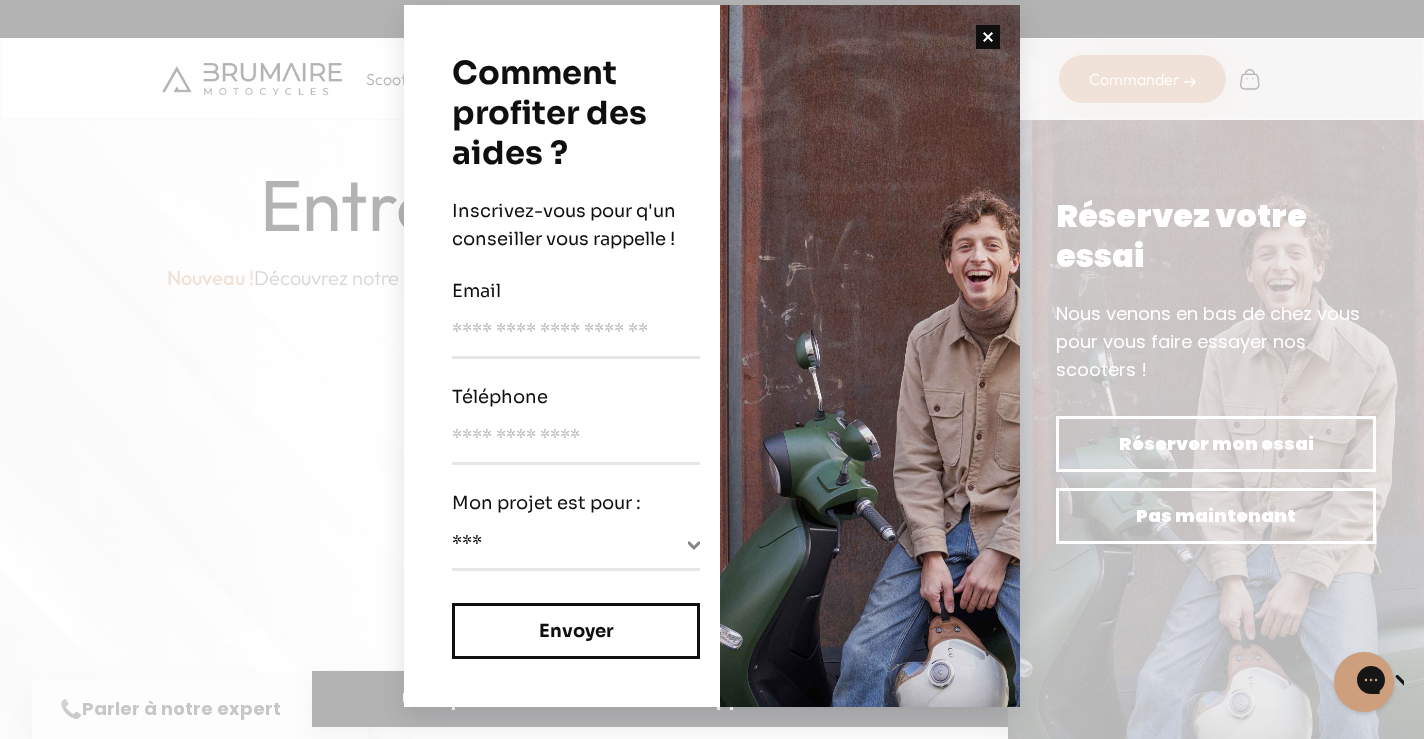 click at bounding box center [988, 37] 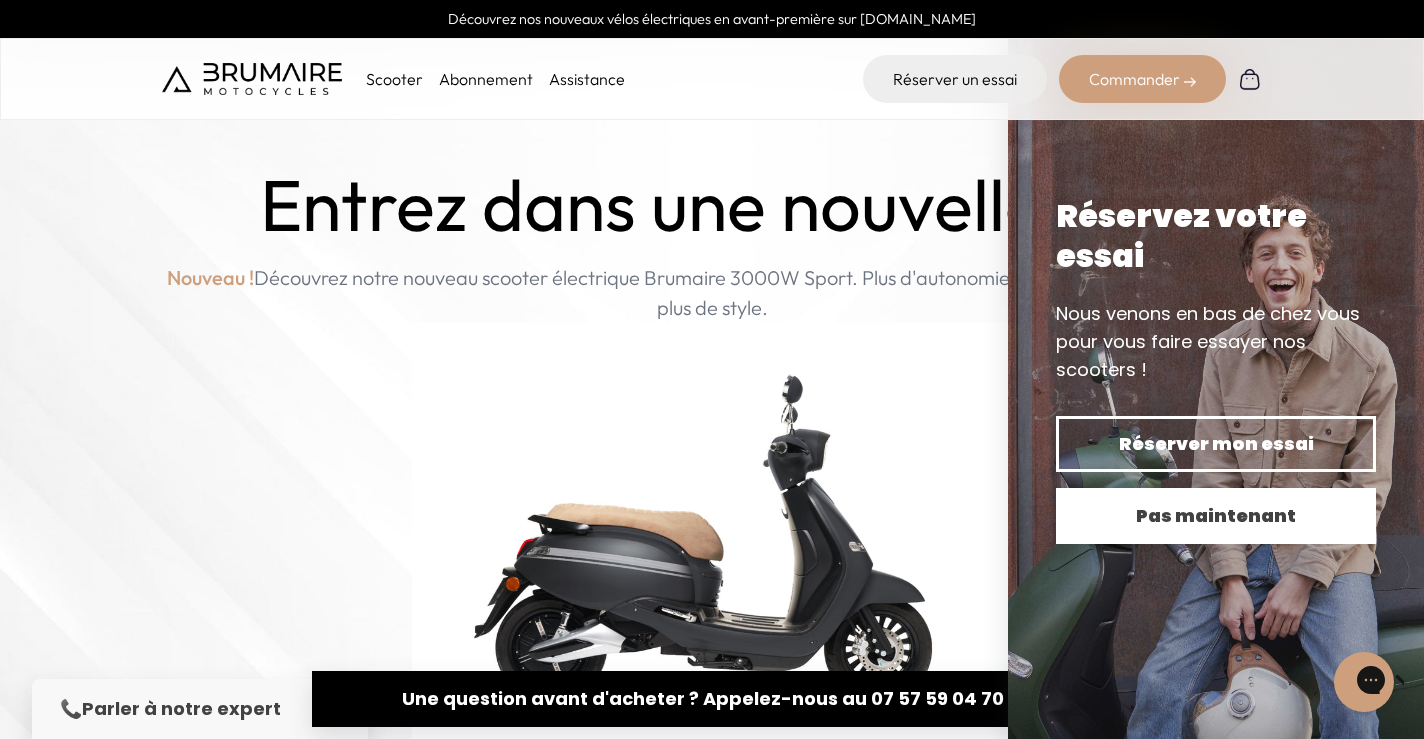 click on "Pas maintenant" at bounding box center [1216, 516] 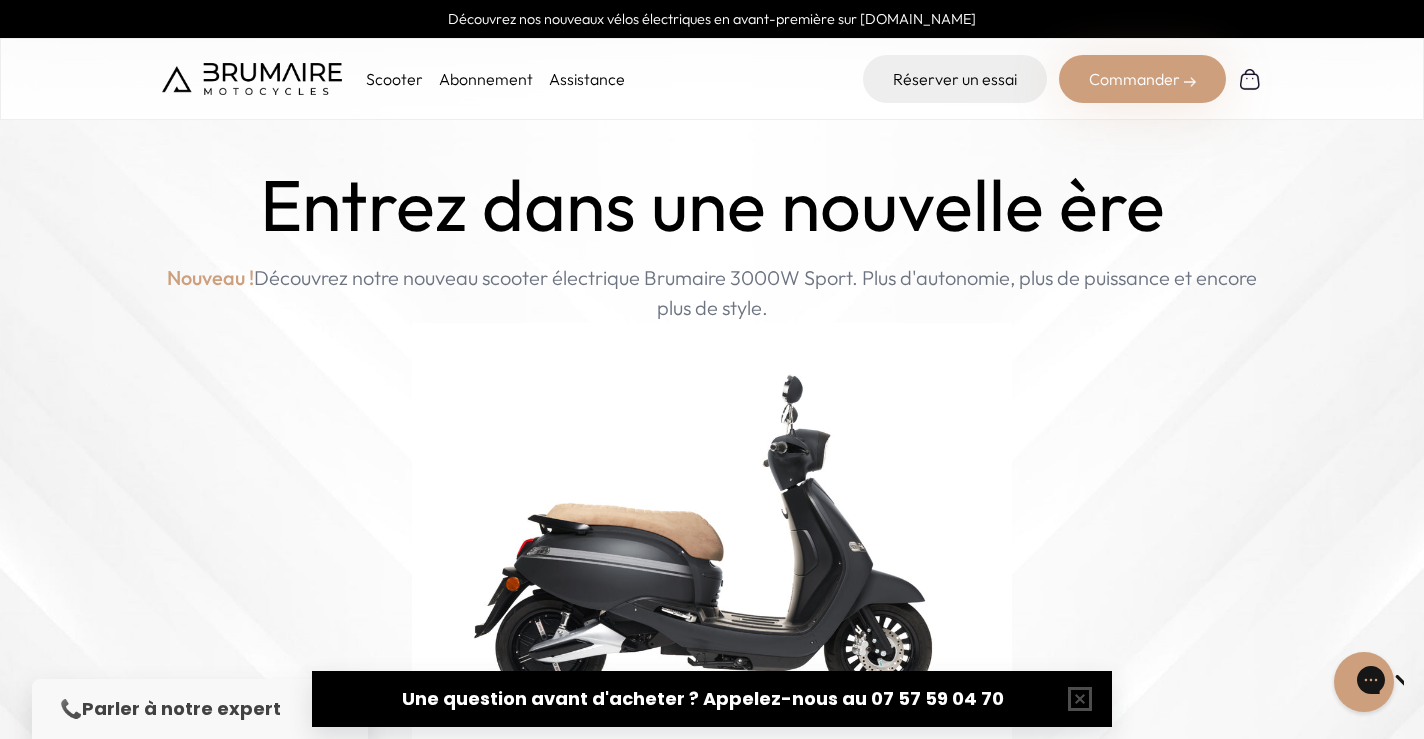 click on "Scooter" at bounding box center [394, 79] 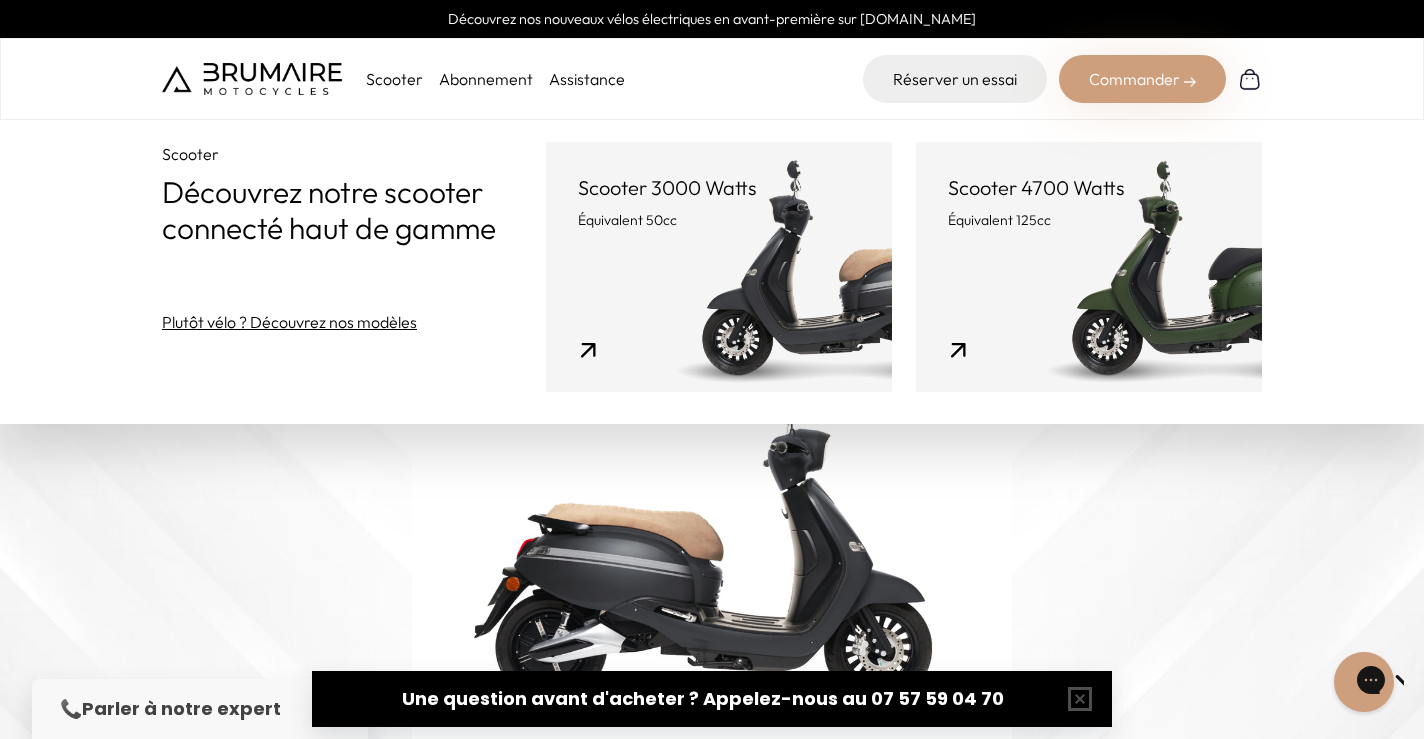 click on "Scooter 4700 Watts
Équivalent 125cc" at bounding box center (1089, 267) 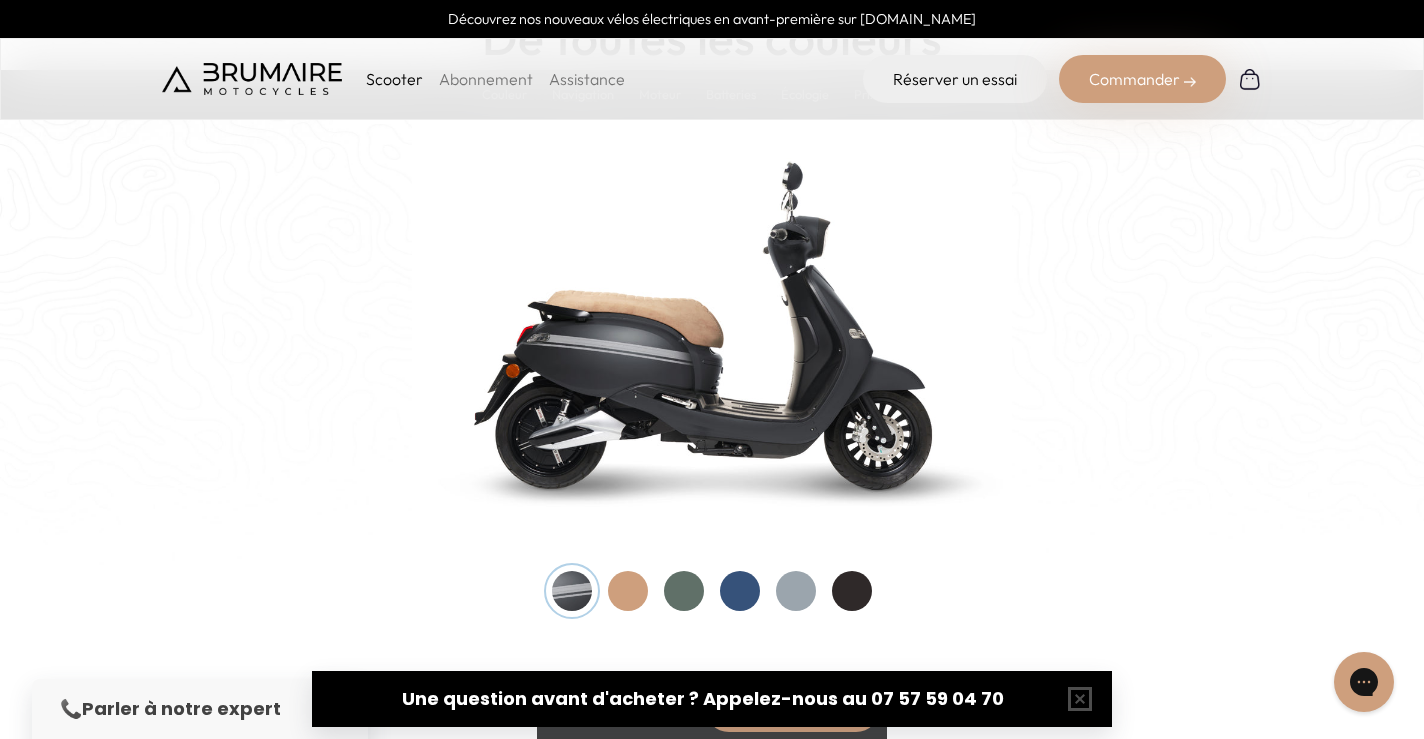 scroll, scrollTop: 2052, scrollLeft: 0, axis: vertical 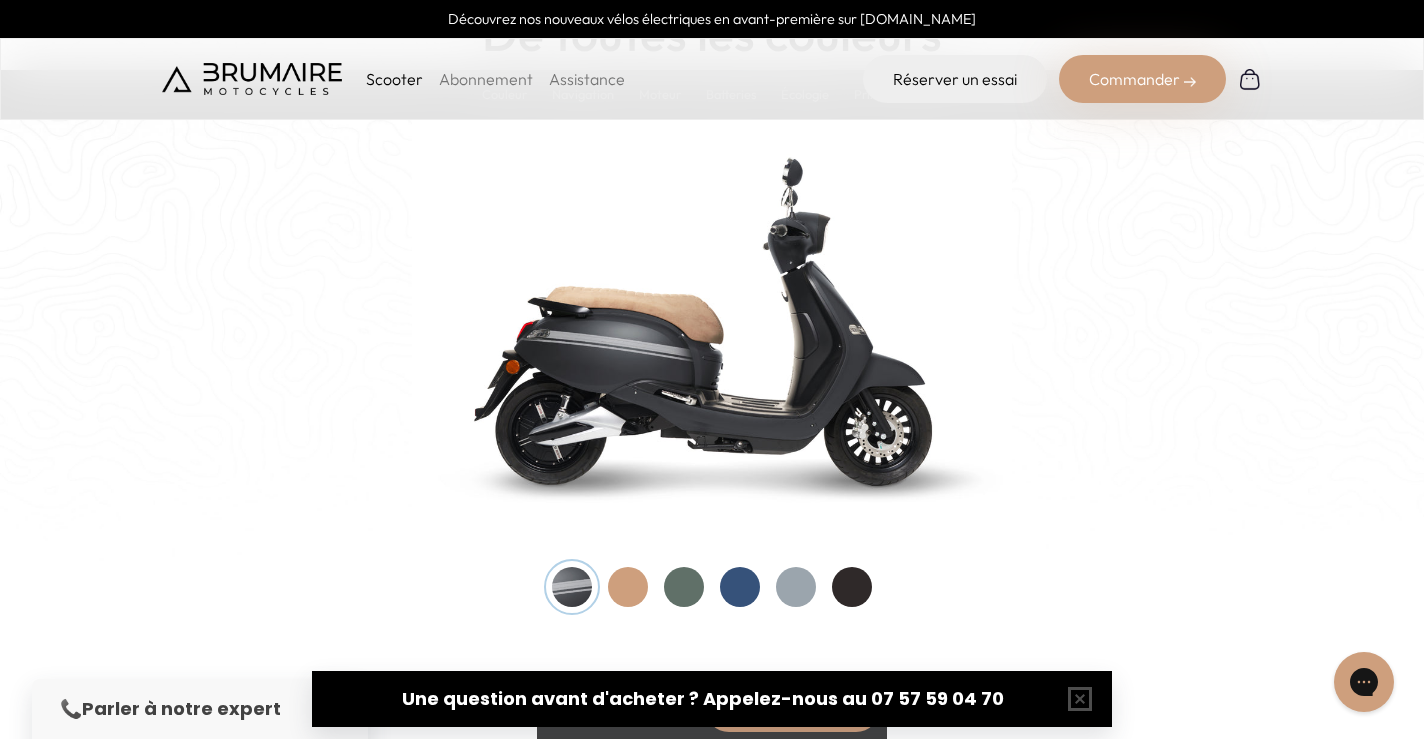 click at bounding box center (628, 587) 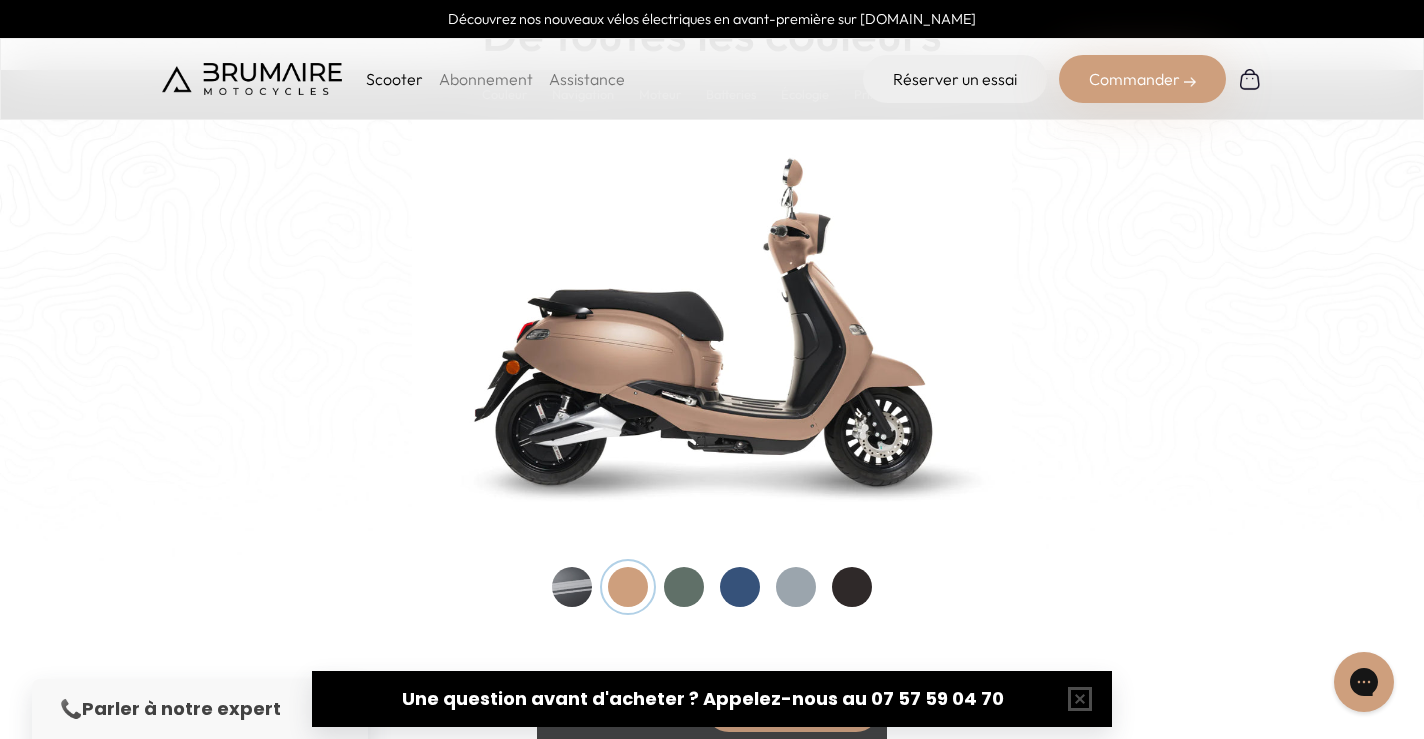 click at bounding box center [684, 587] 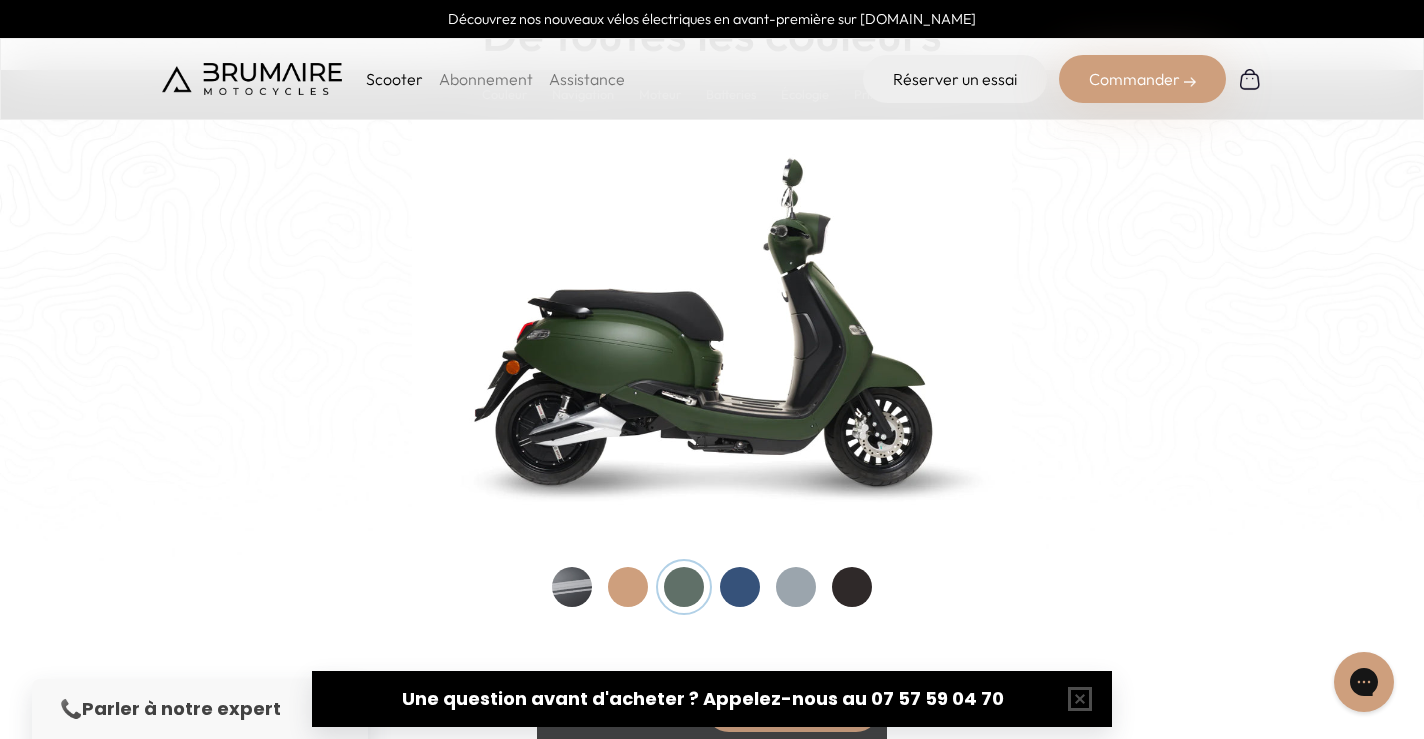 click at bounding box center [740, 587] 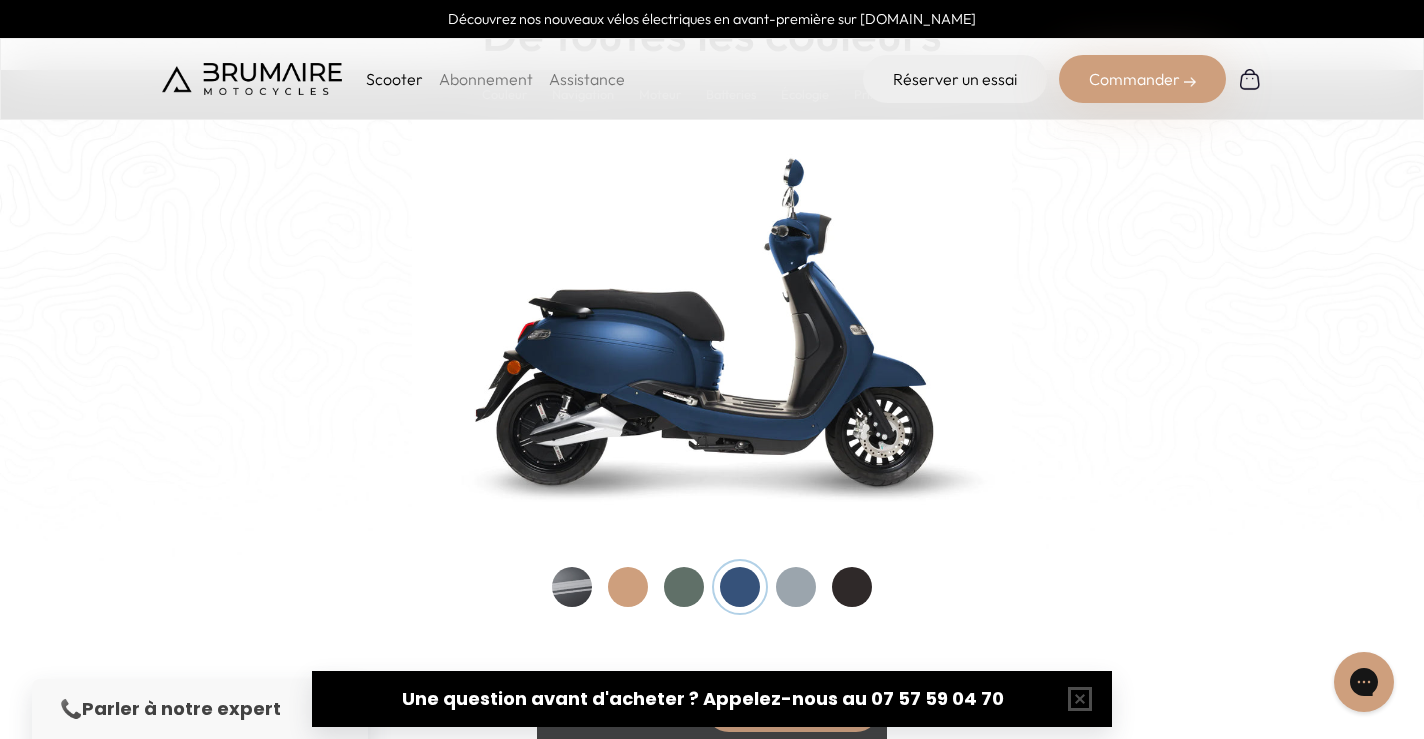 click at bounding box center (796, 587) 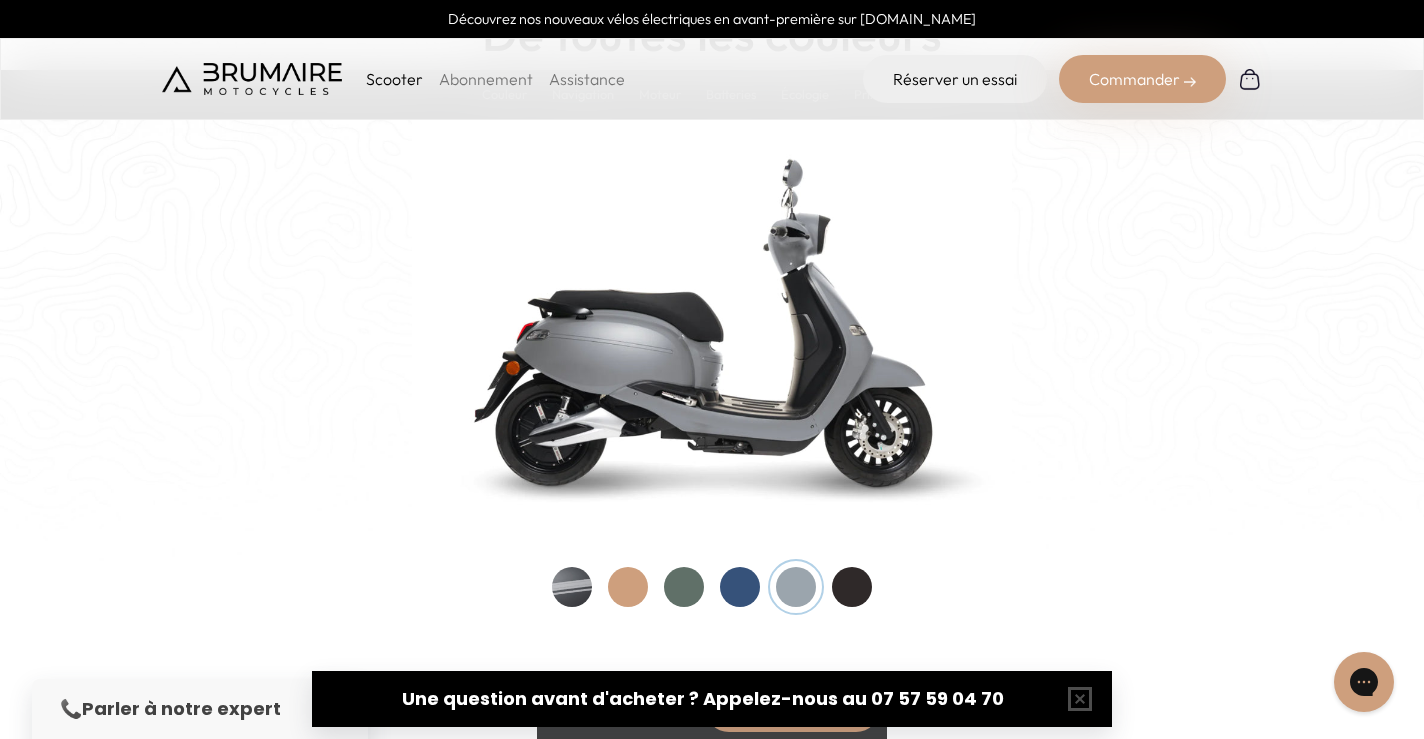 click at bounding box center (852, 587) 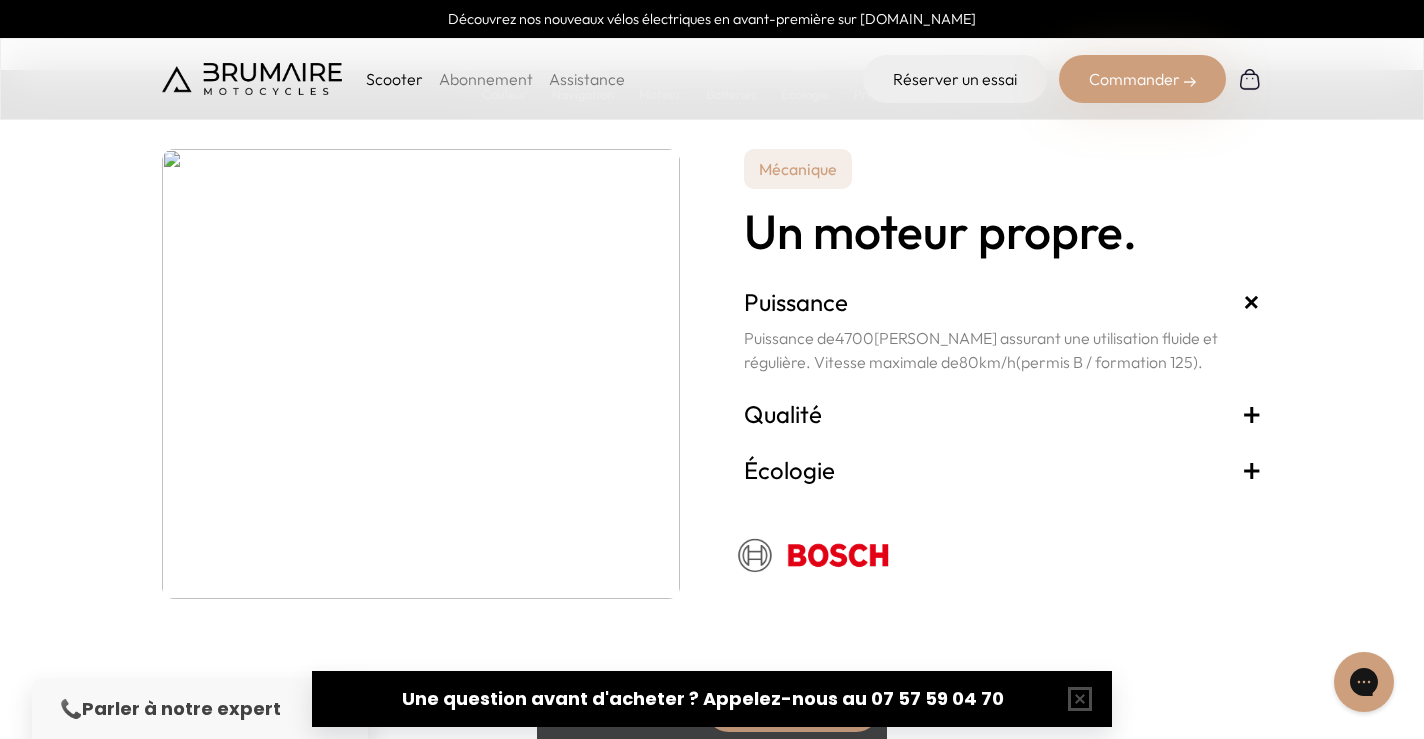 scroll, scrollTop: 3706, scrollLeft: 0, axis: vertical 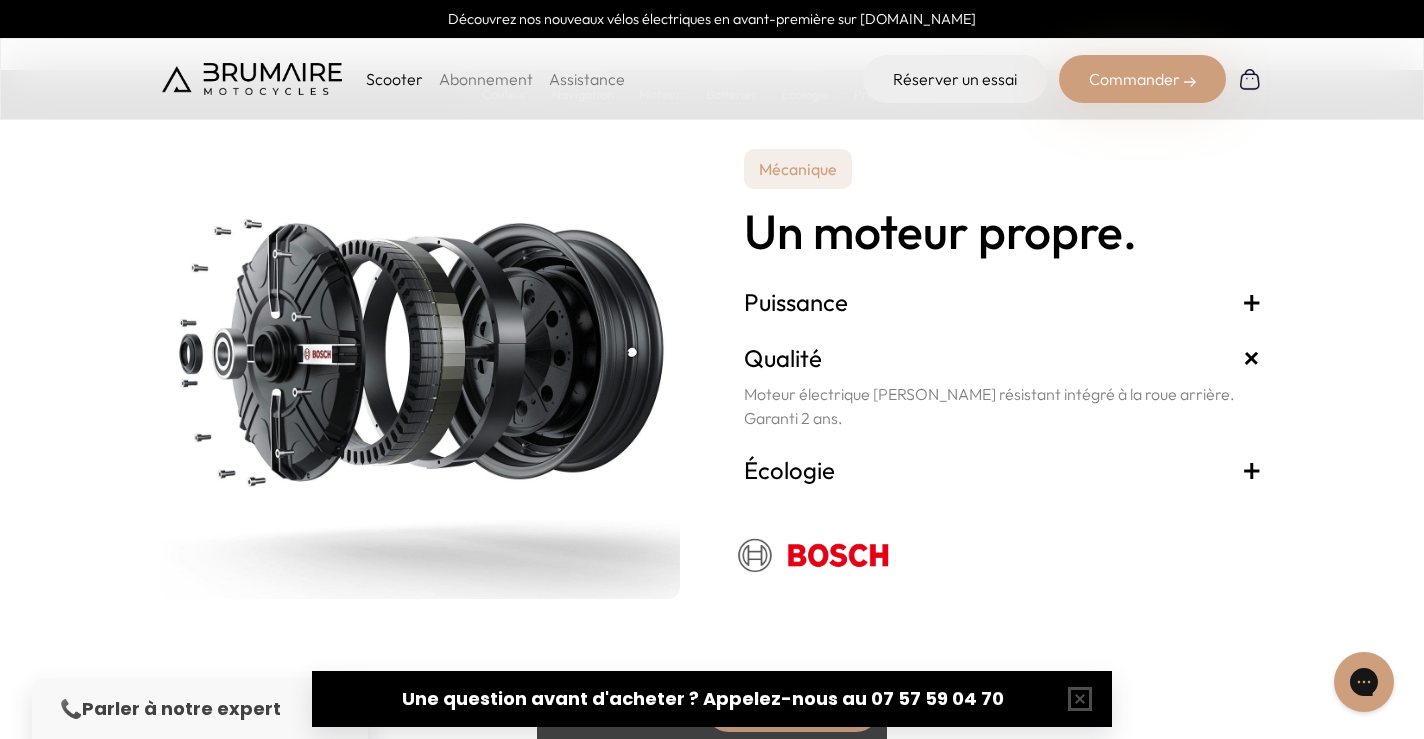 click on "Moteur électrique [PERSON_NAME] résistant intégré à la roue arrière. Garanti 2 ans." at bounding box center (1003, 406) 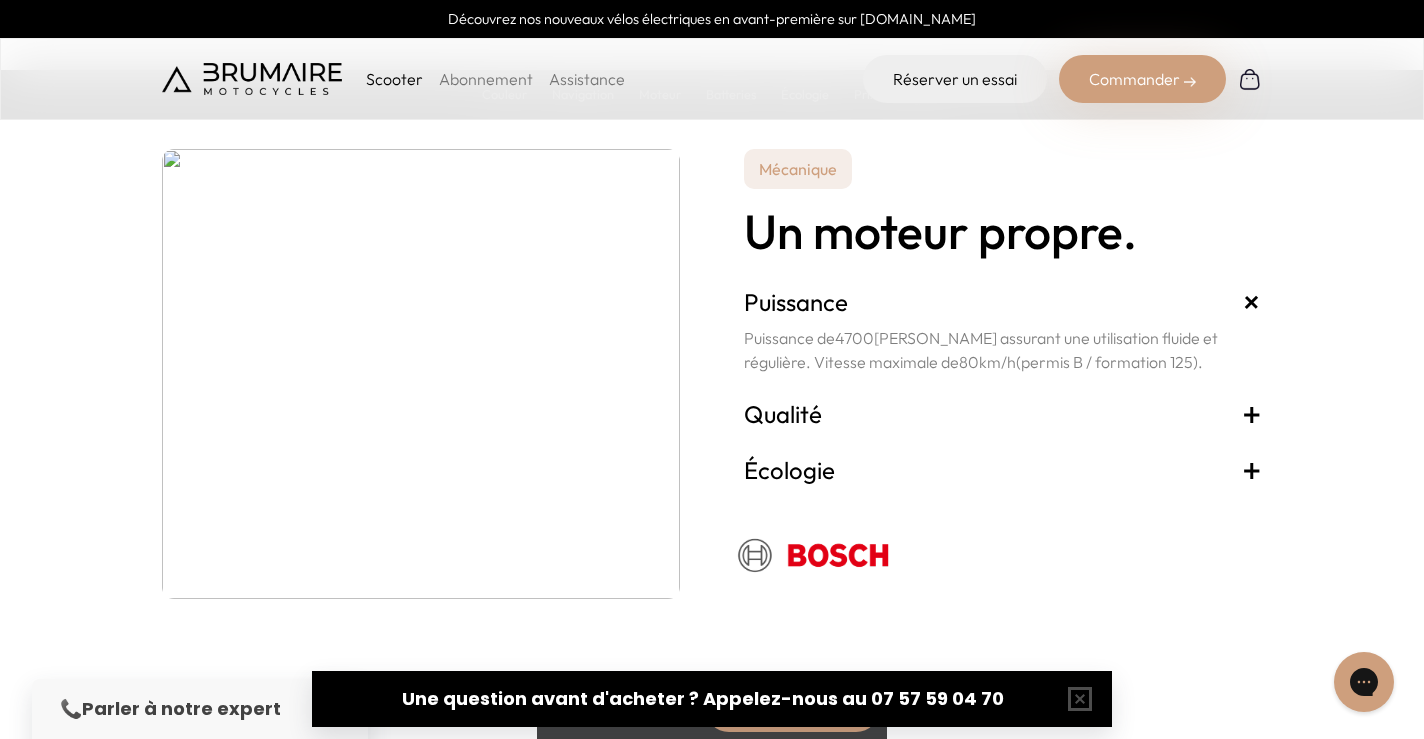 click on "Écologie  +" at bounding box center (1003, 470) 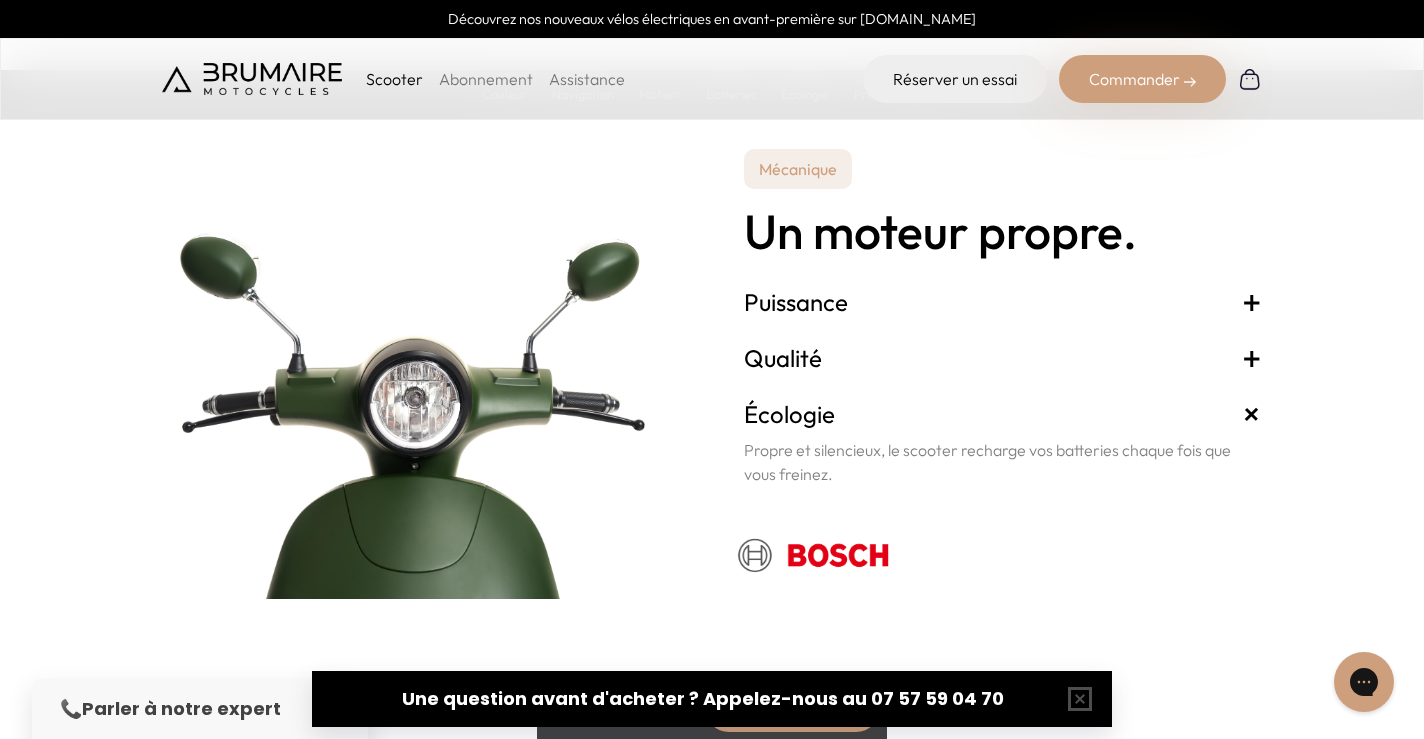 click on "Écologie  +" at bounding box center [1003, 414] 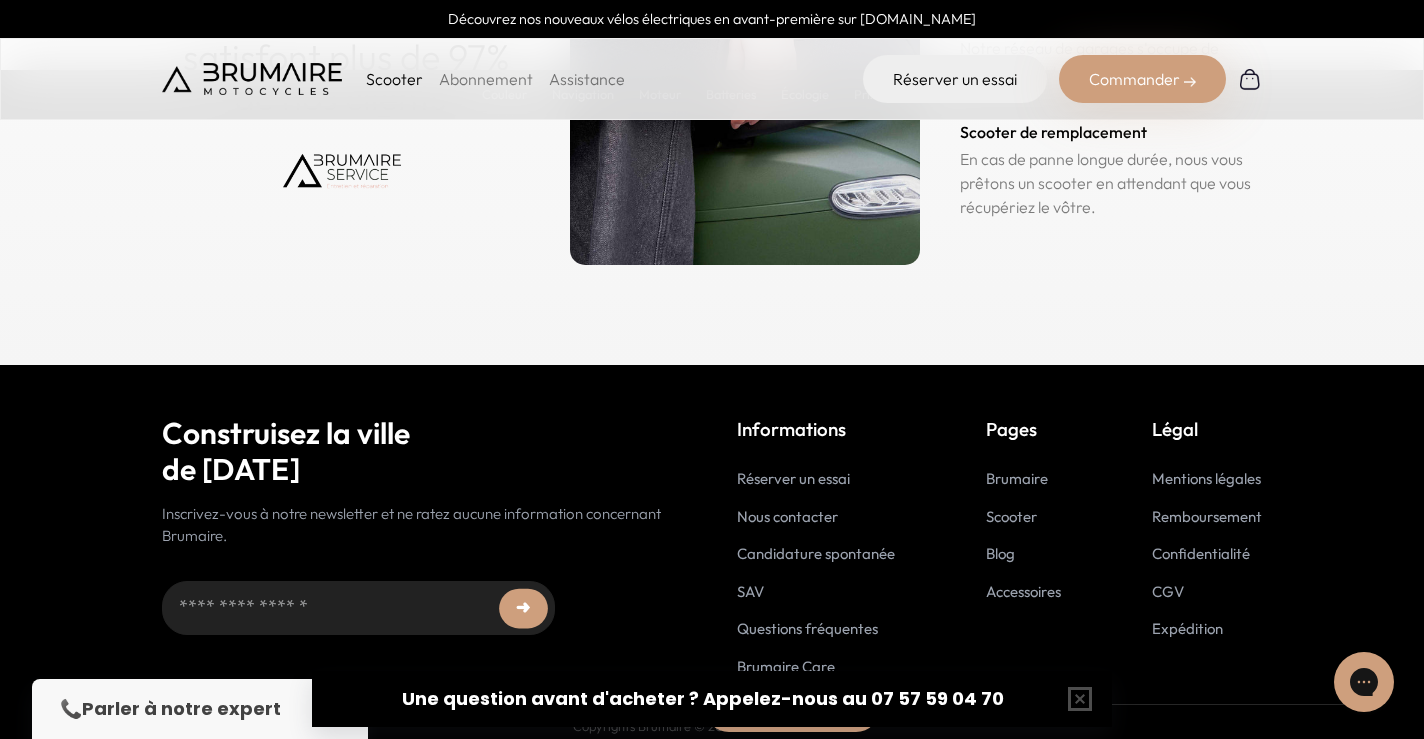 scroll, scrollTop: 10226, scrollLeft: 0, axis: vertical 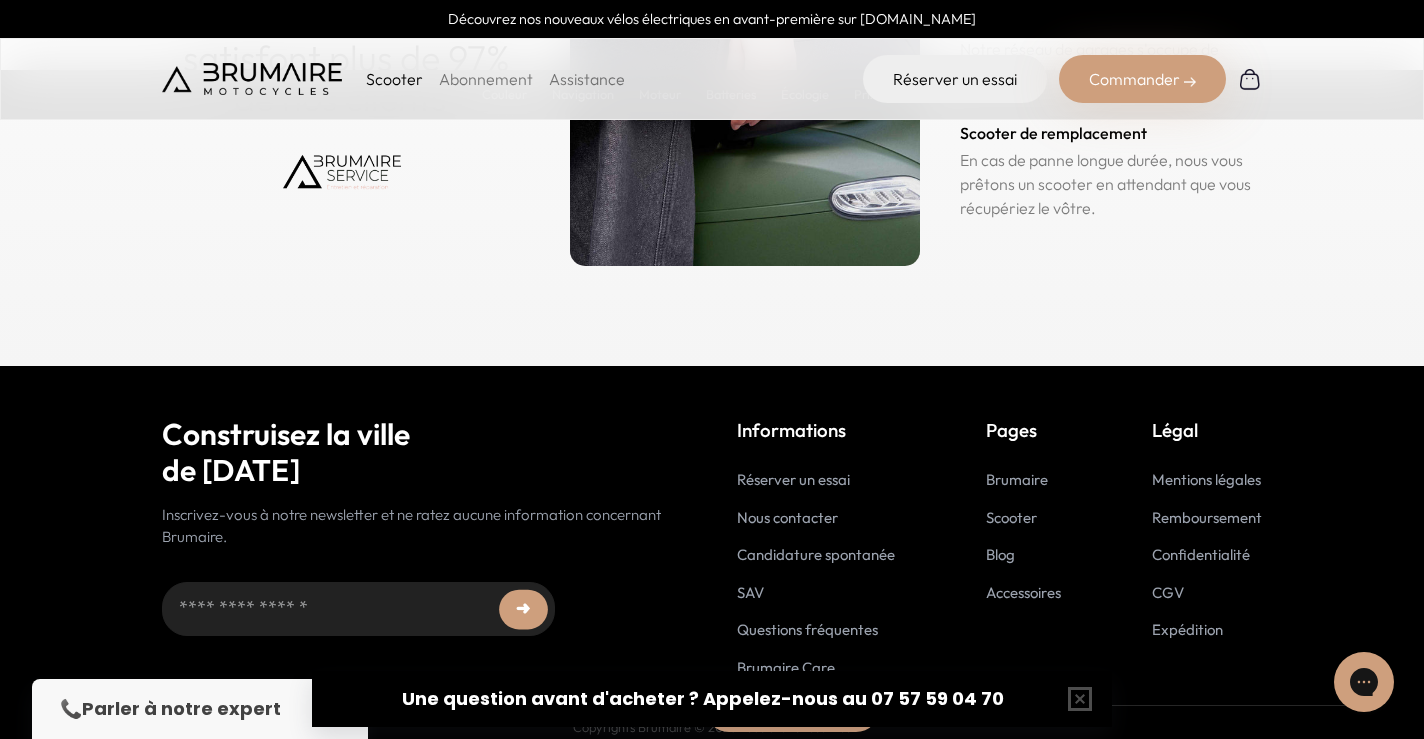 click on "Candidature spontanée" at bounding box center (816, 554) 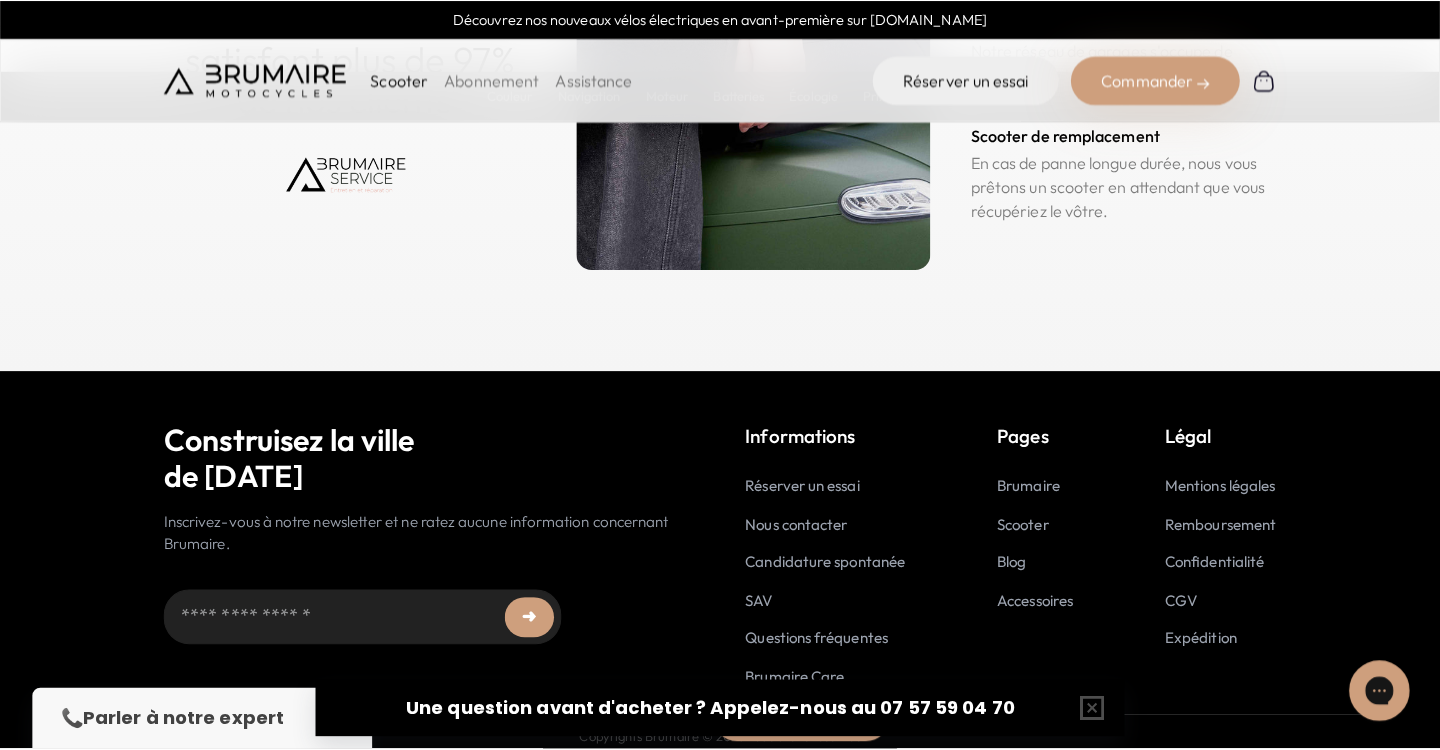 scroll, scrollTop: 10215, scrollLeft: 0, axis: vertical 